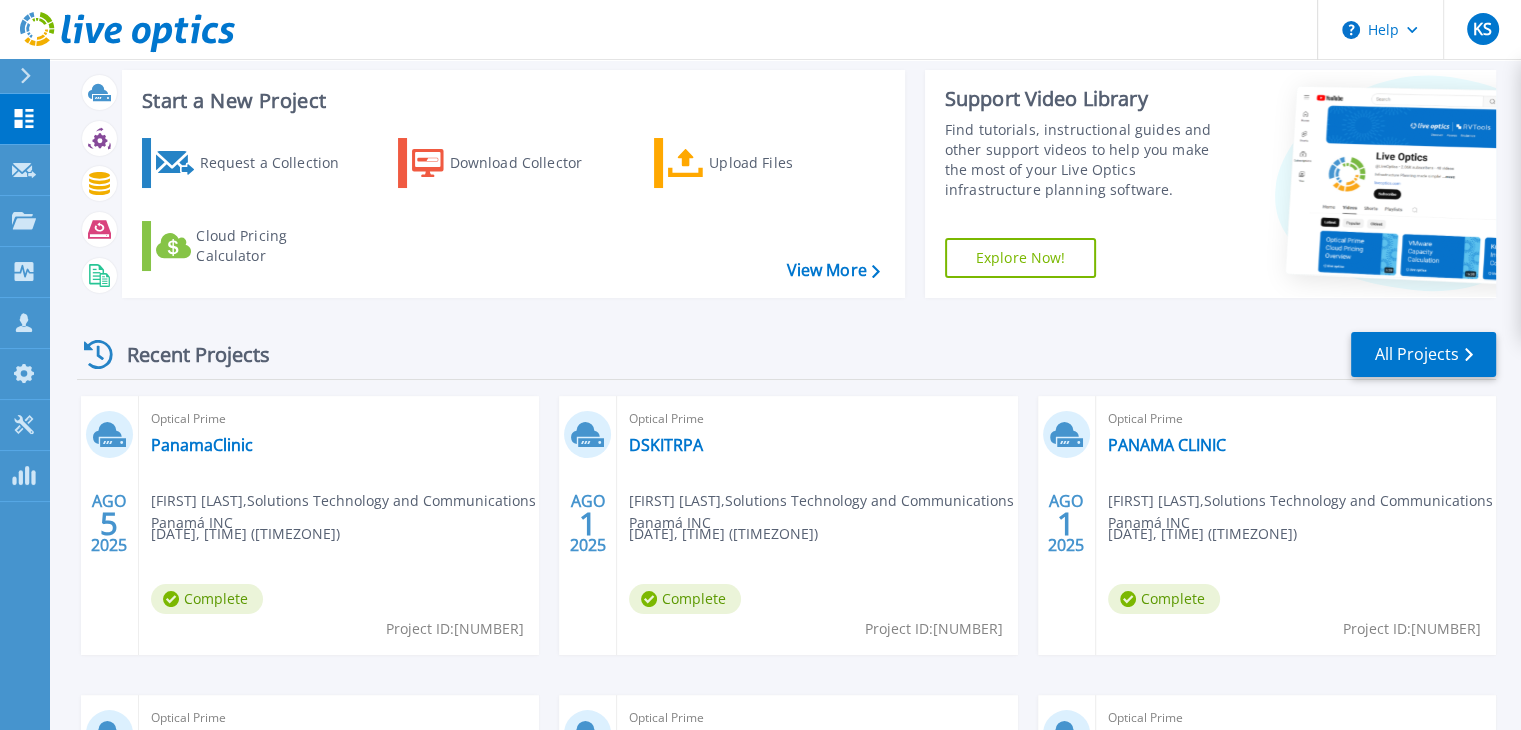scroll, scrollTop: 36, scrollLeft: 0, axis: vertical 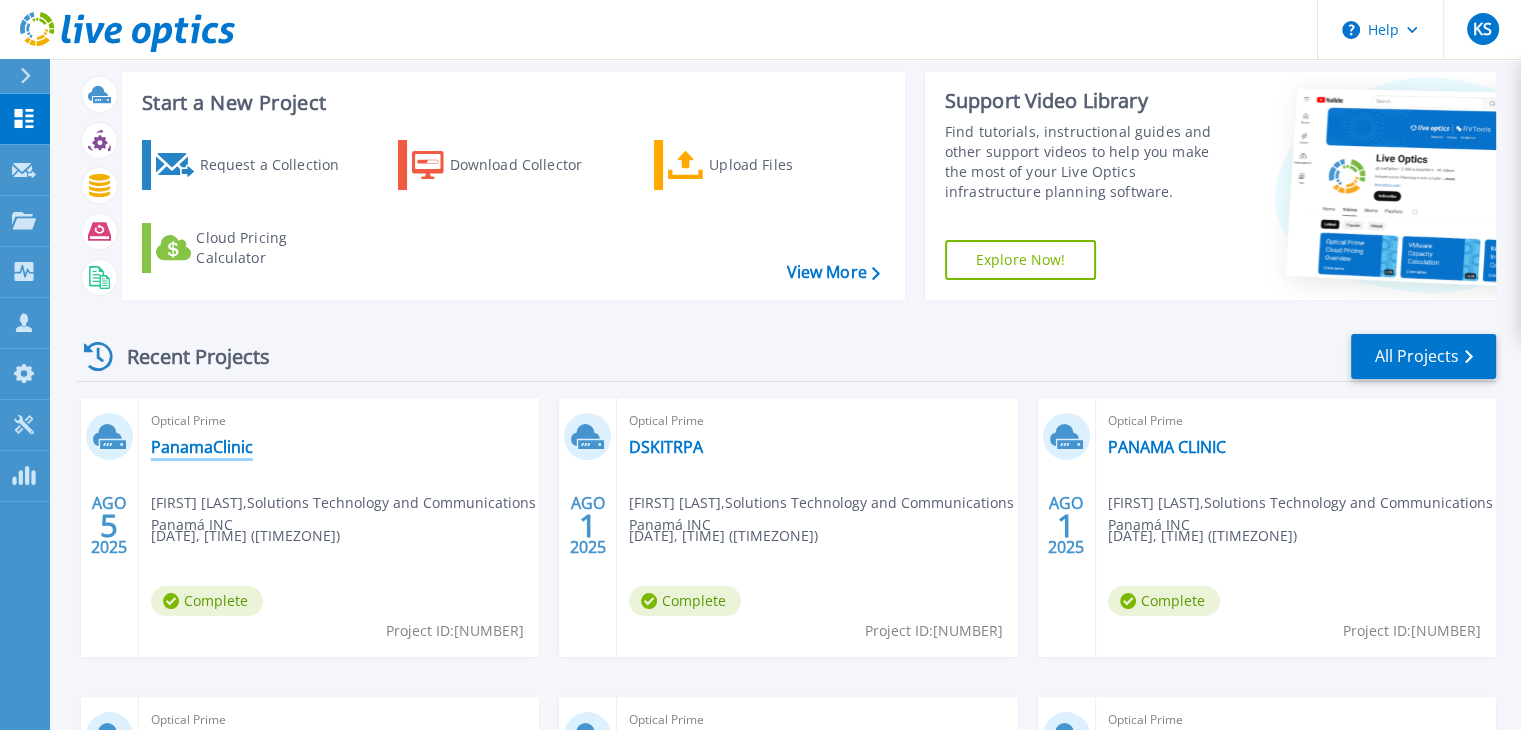 click on "[COMPANY]" at bounding box center [202, 447] 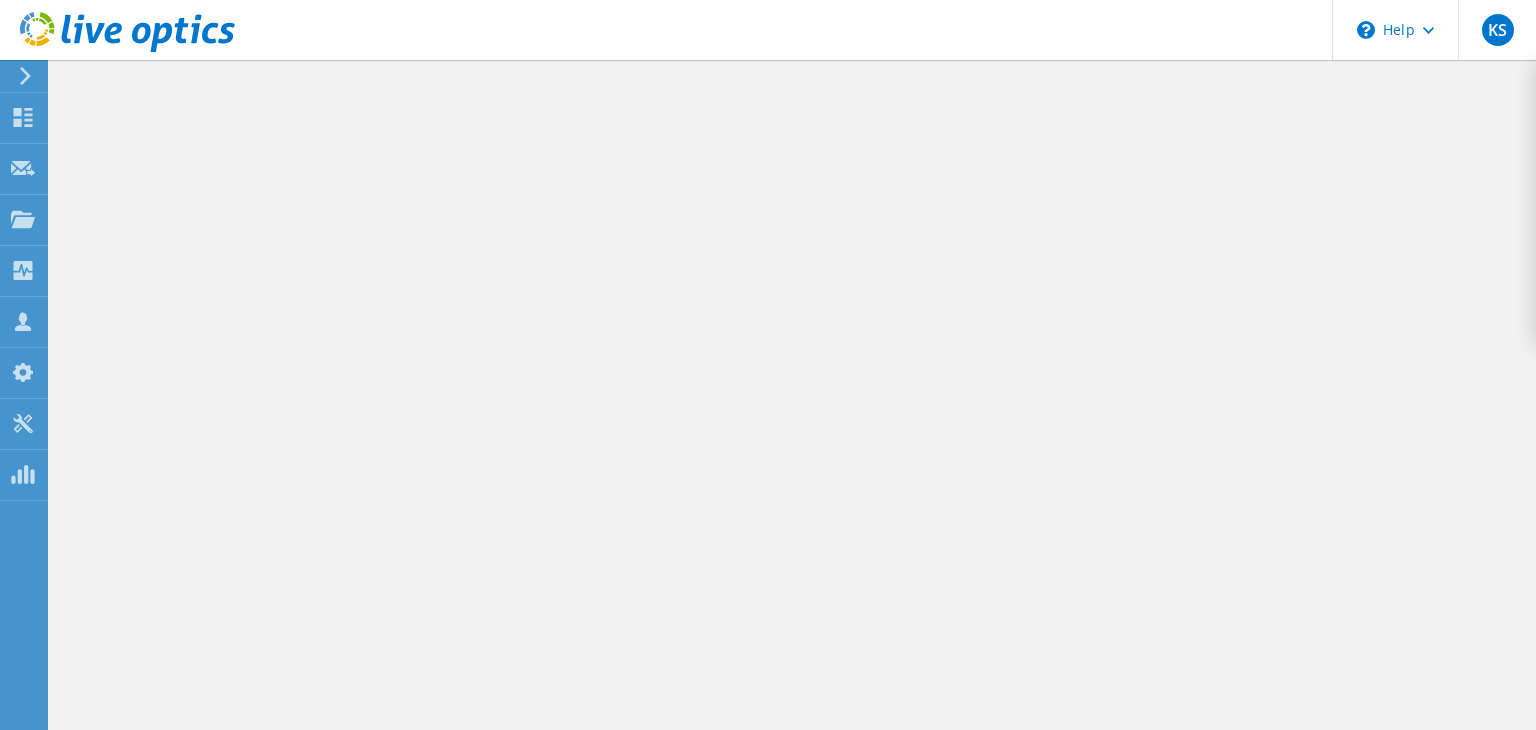 scroll, scrollTop: 0, scrollLeft: 0, axis: both 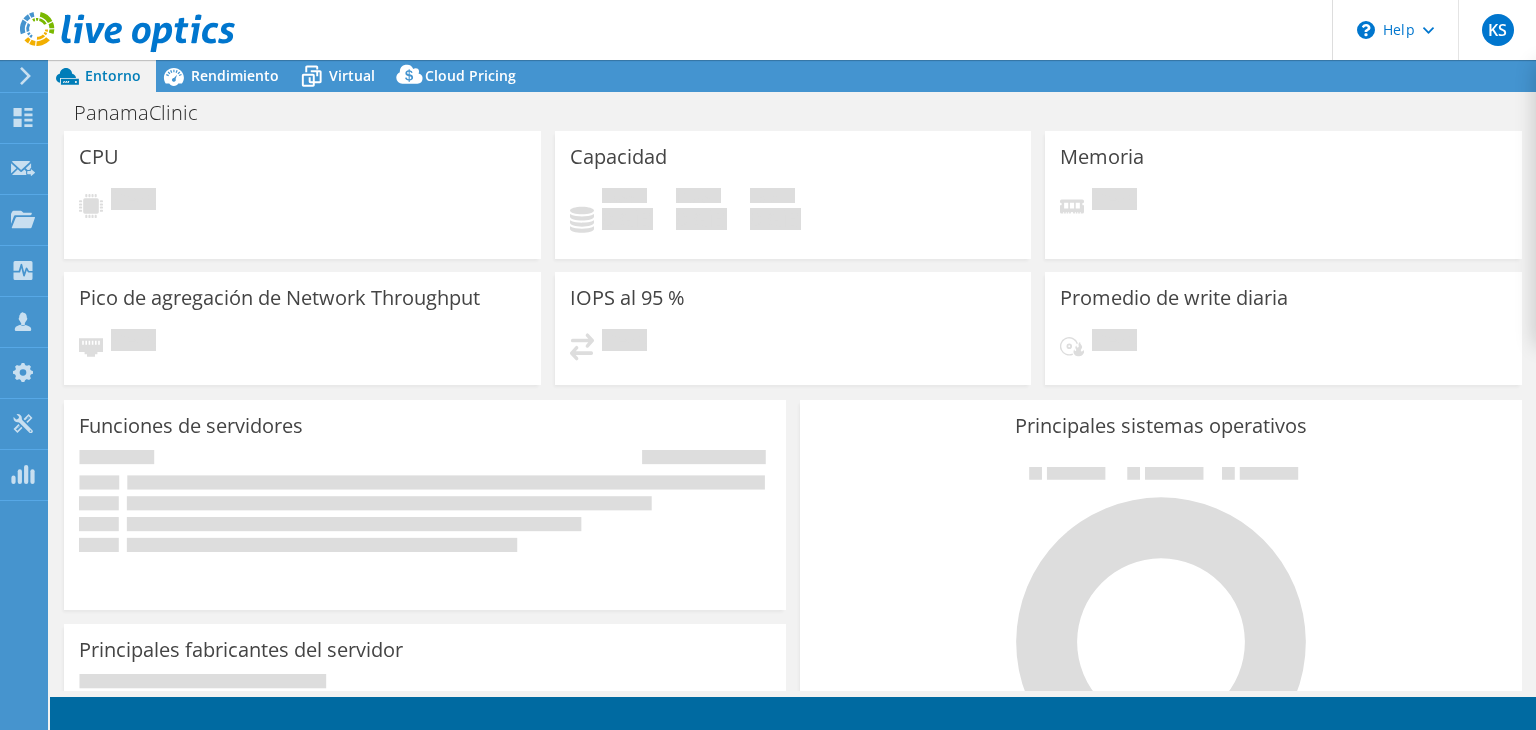 select on "USD" 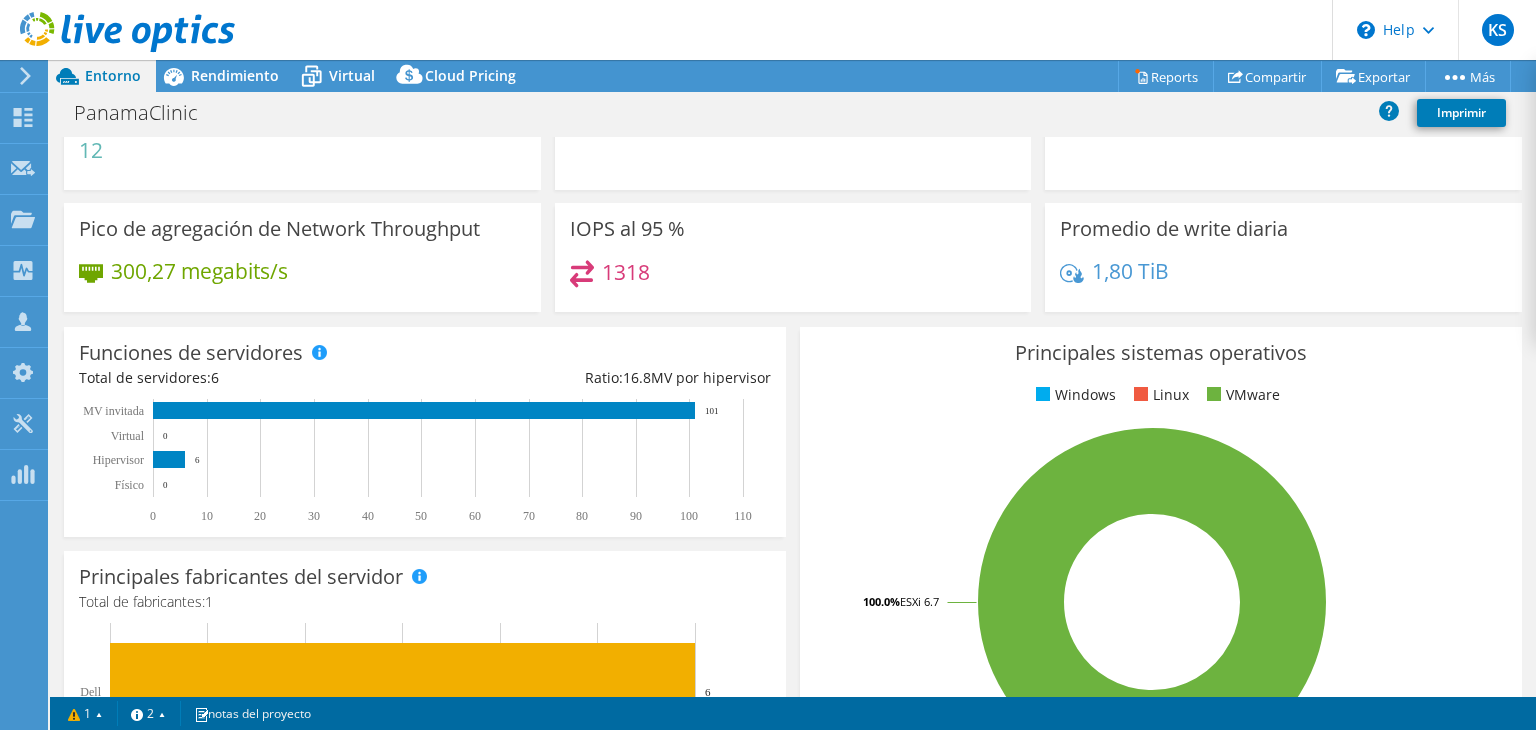 scroll, scrollTop: 0, scrollLeft: 0, axis: both 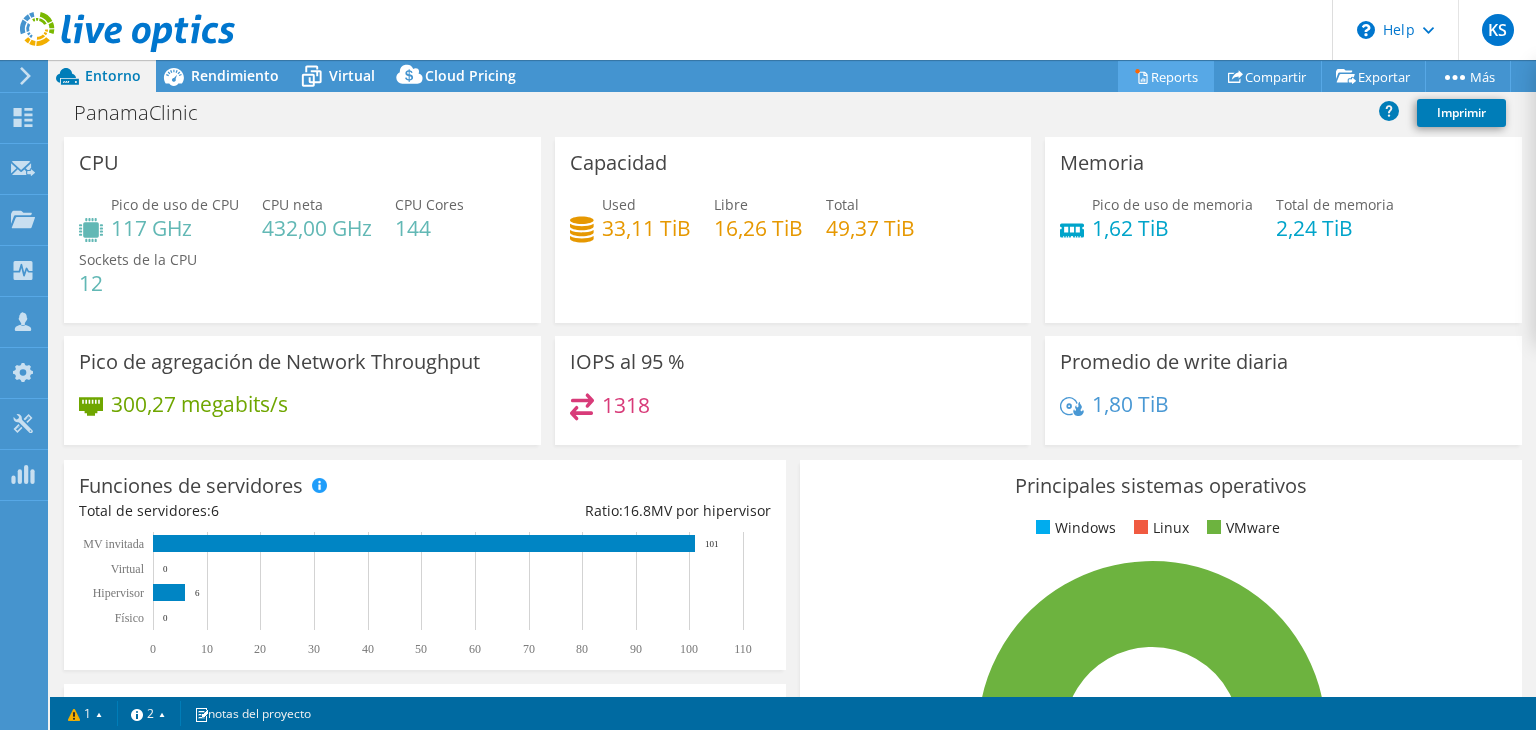 click on "Reports" at bounding box center [1166, 76] 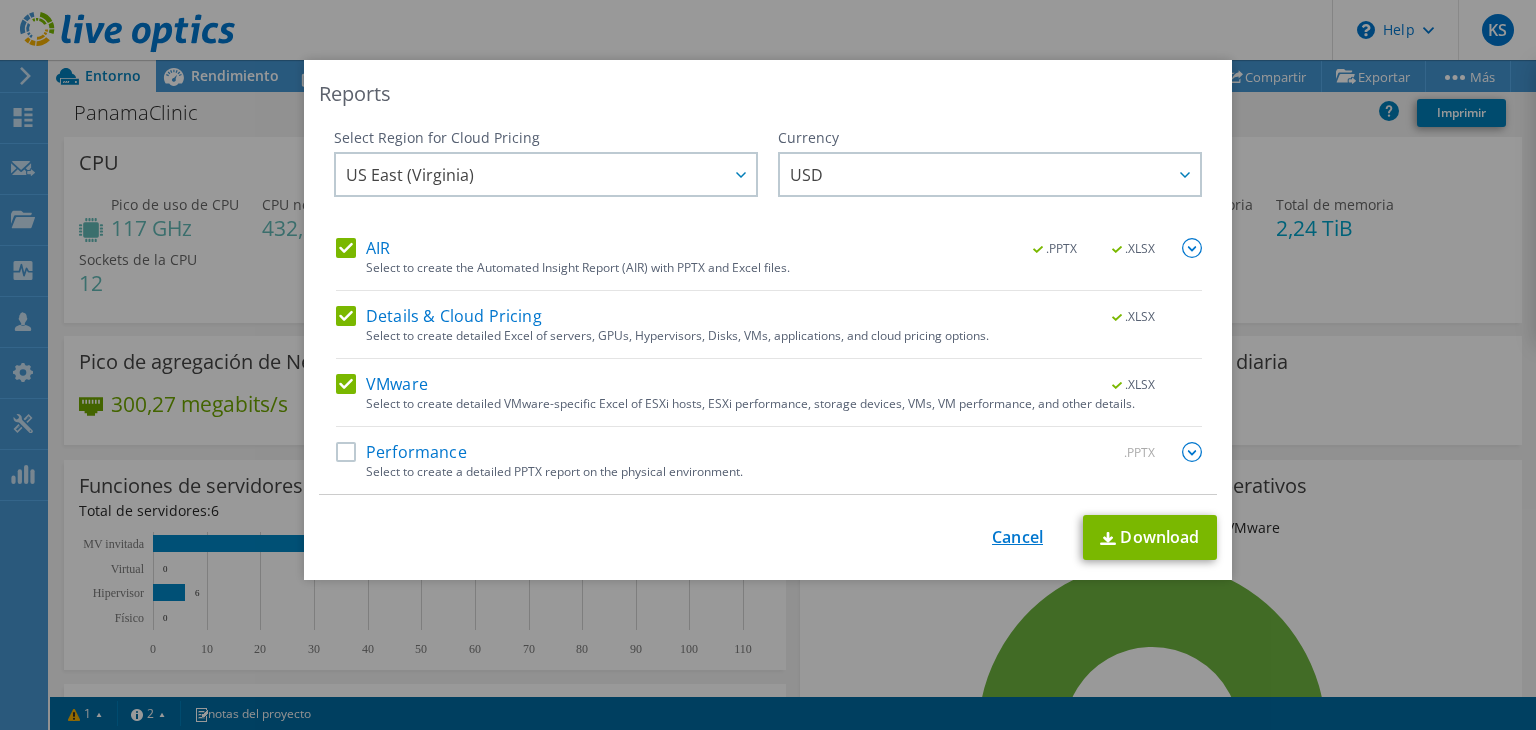 click on "Cancel" at bounding box center [1017, 537] 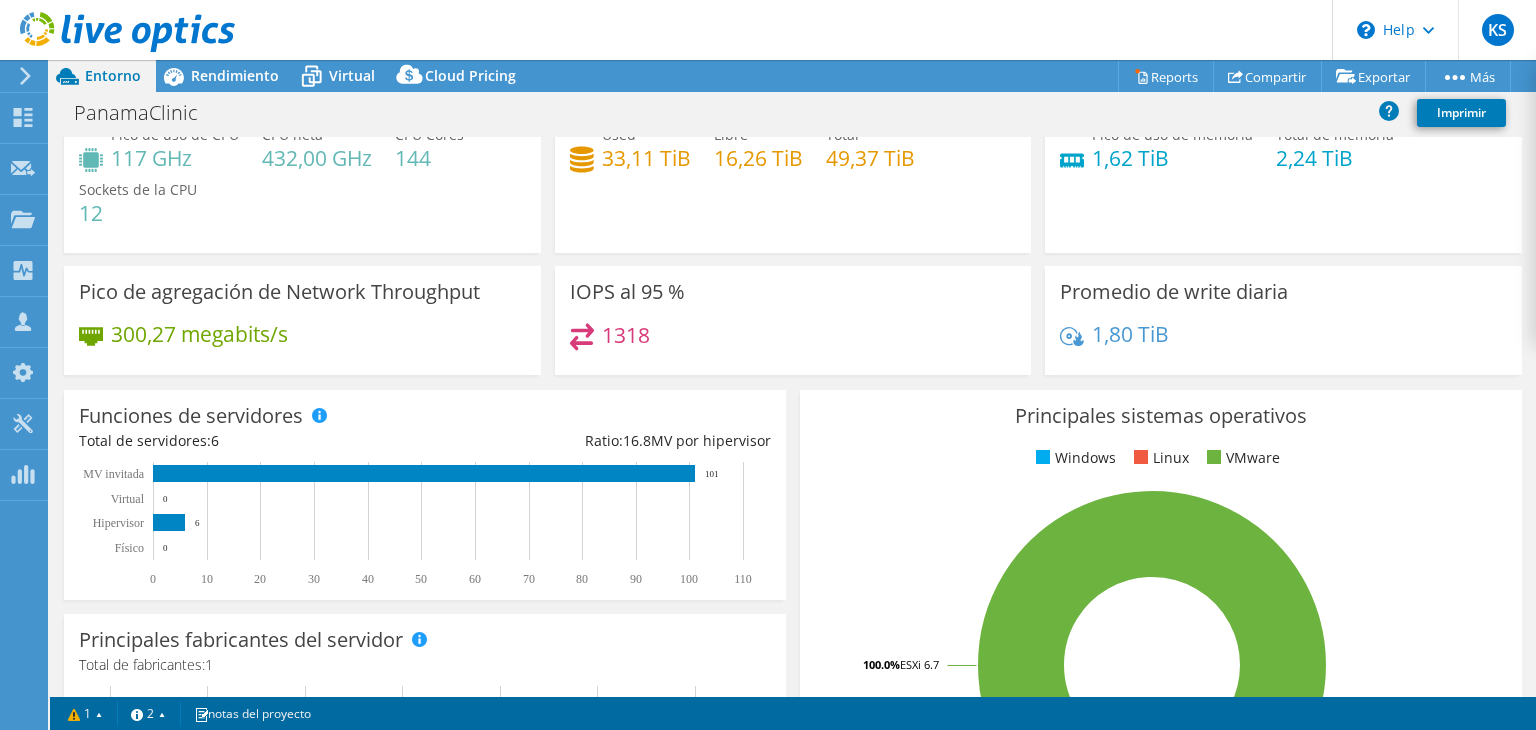 scroll, scrollTop: 0, scrollLeft: 0, axis: both 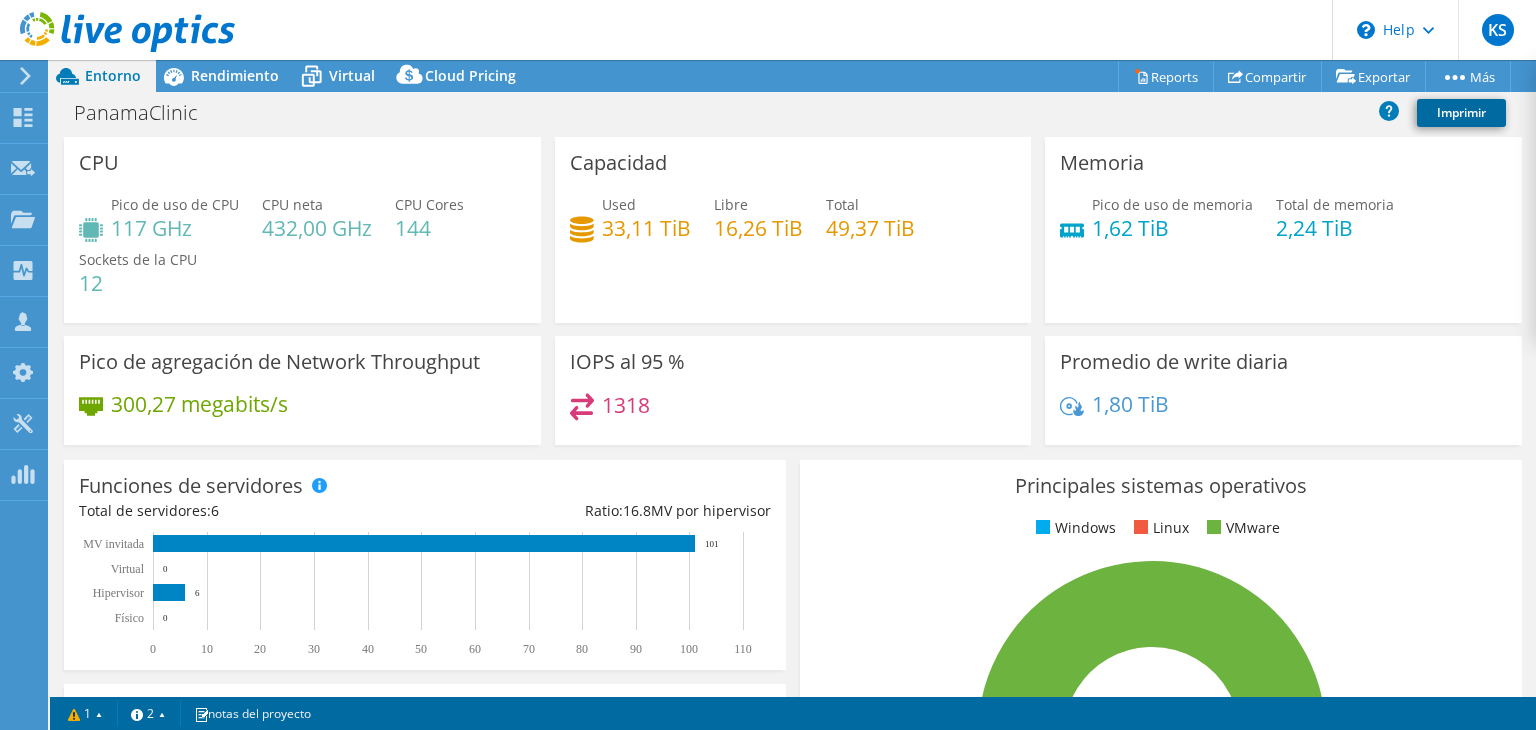 click on "Imprimir" at bounding box center [1461, 113] 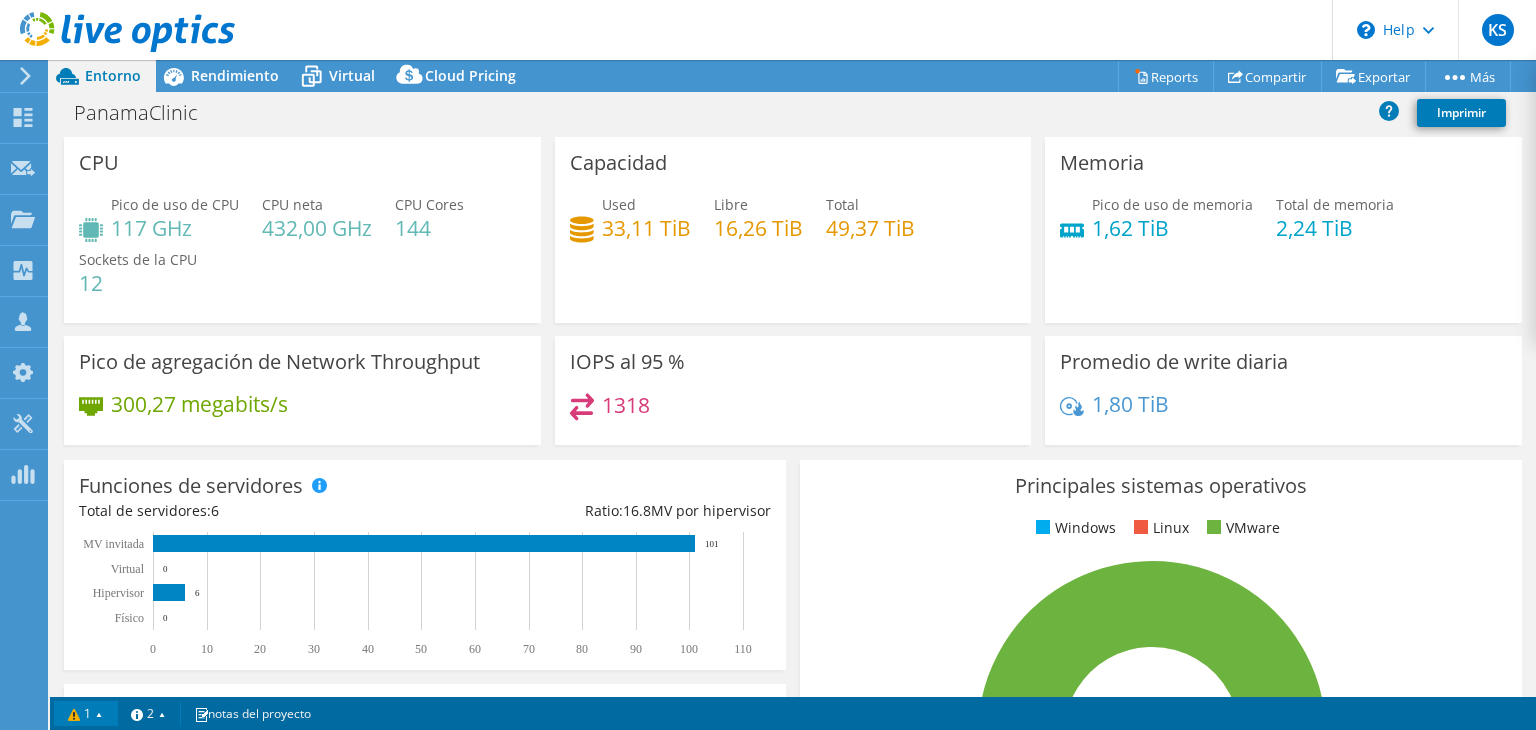 click on "1" at bounding box center [86, 713] 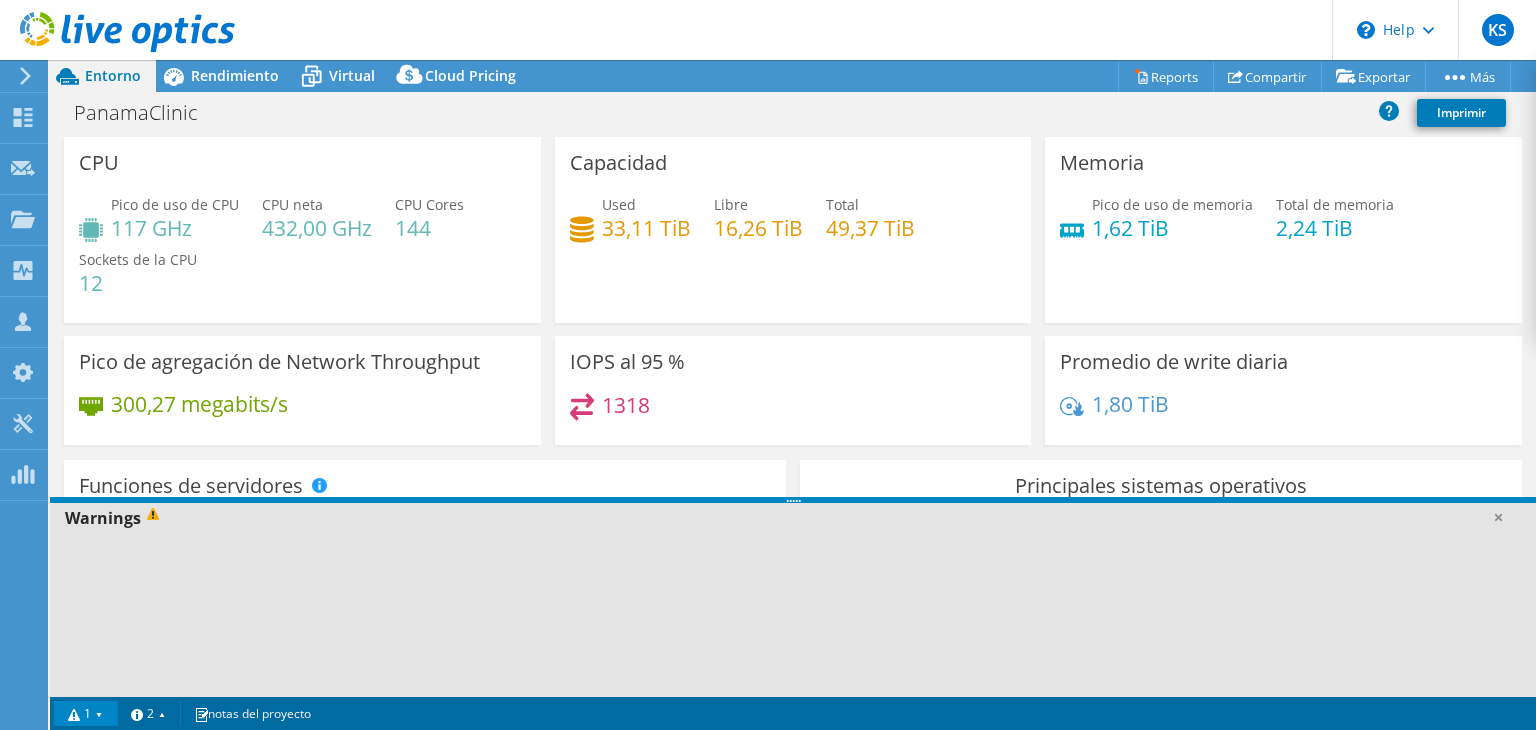 click on "1" at bounding box center (86, 713) 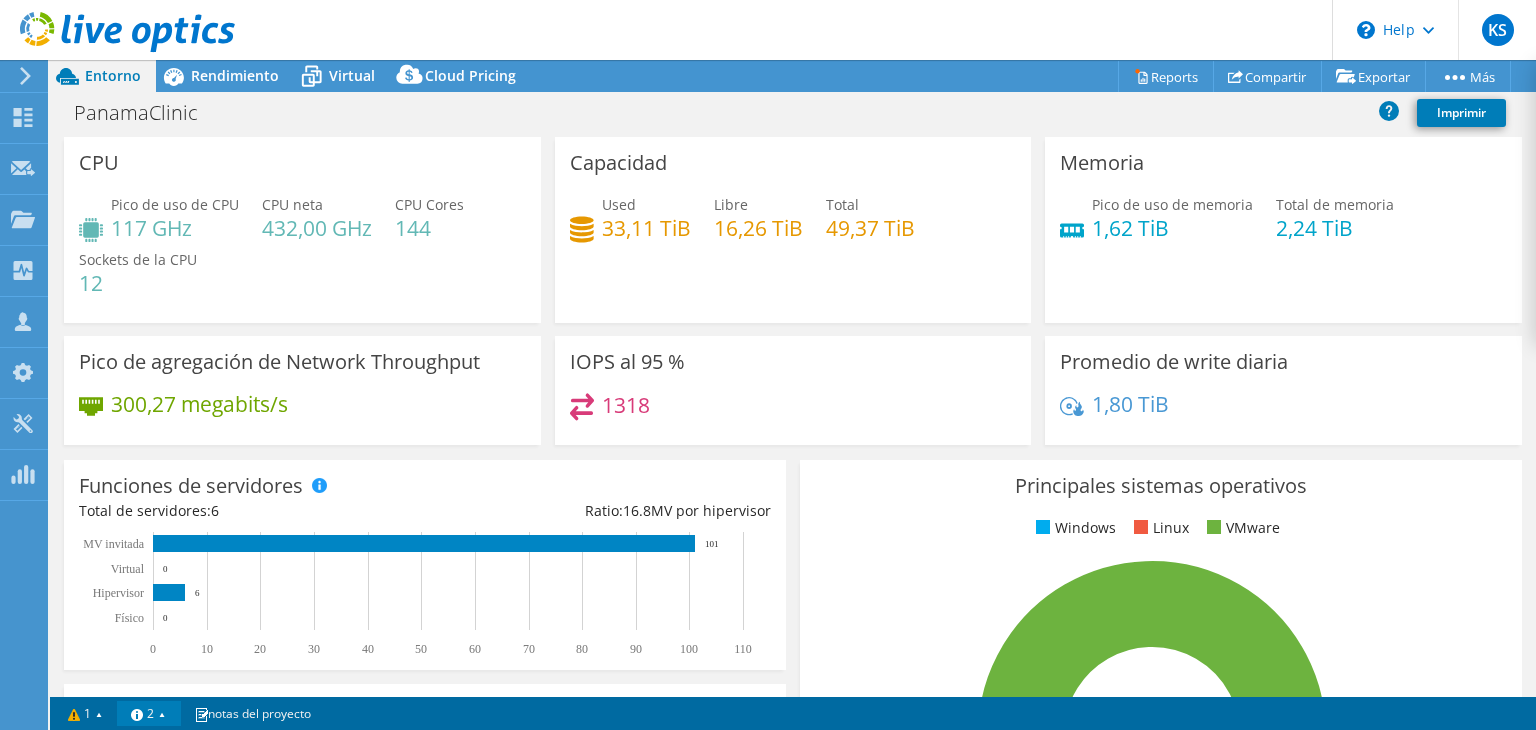 click on "2" at bounding box center (149, 713) 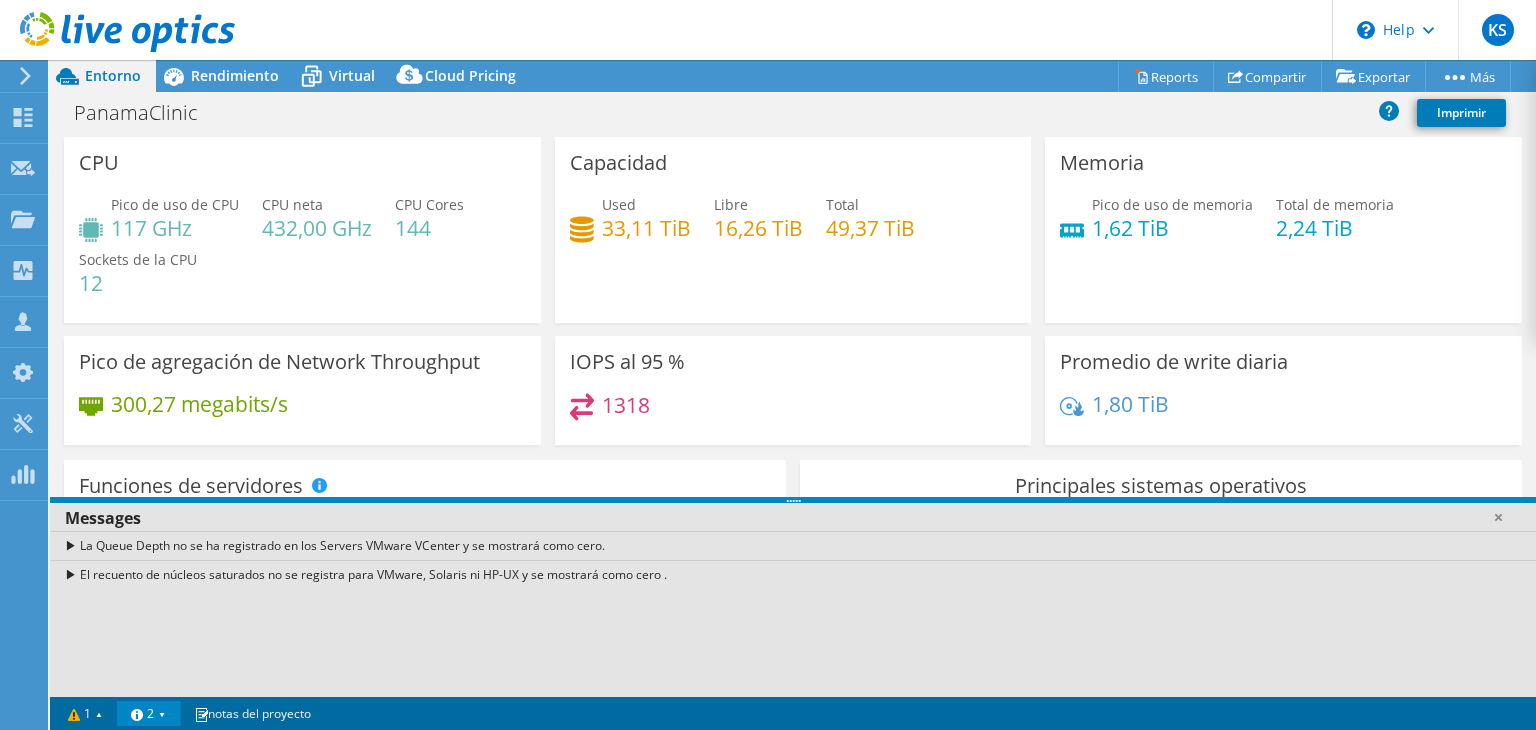 click on "2" at bounding box center (149, 713) 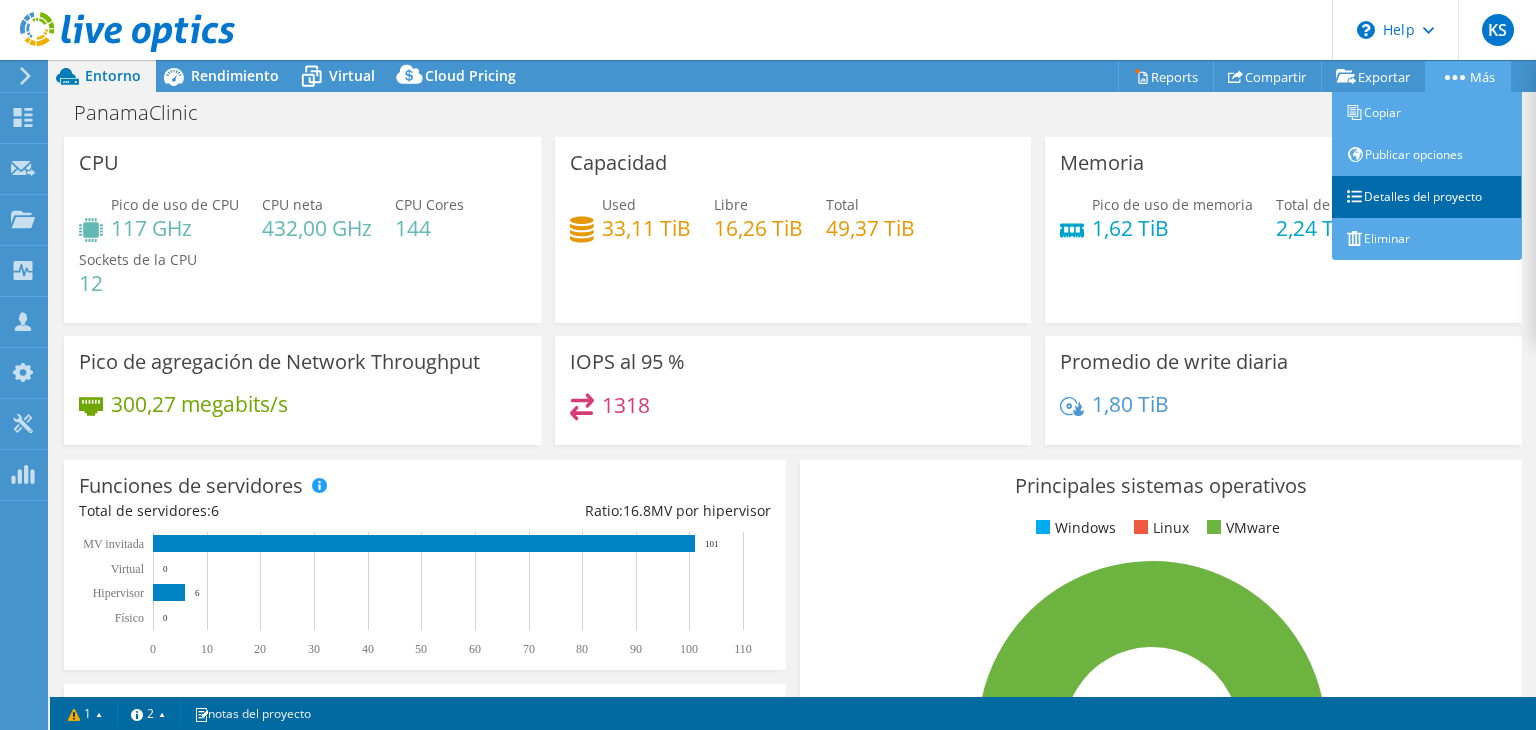 click on "Detalles del proyecto" at bounding box center [1427, 197] 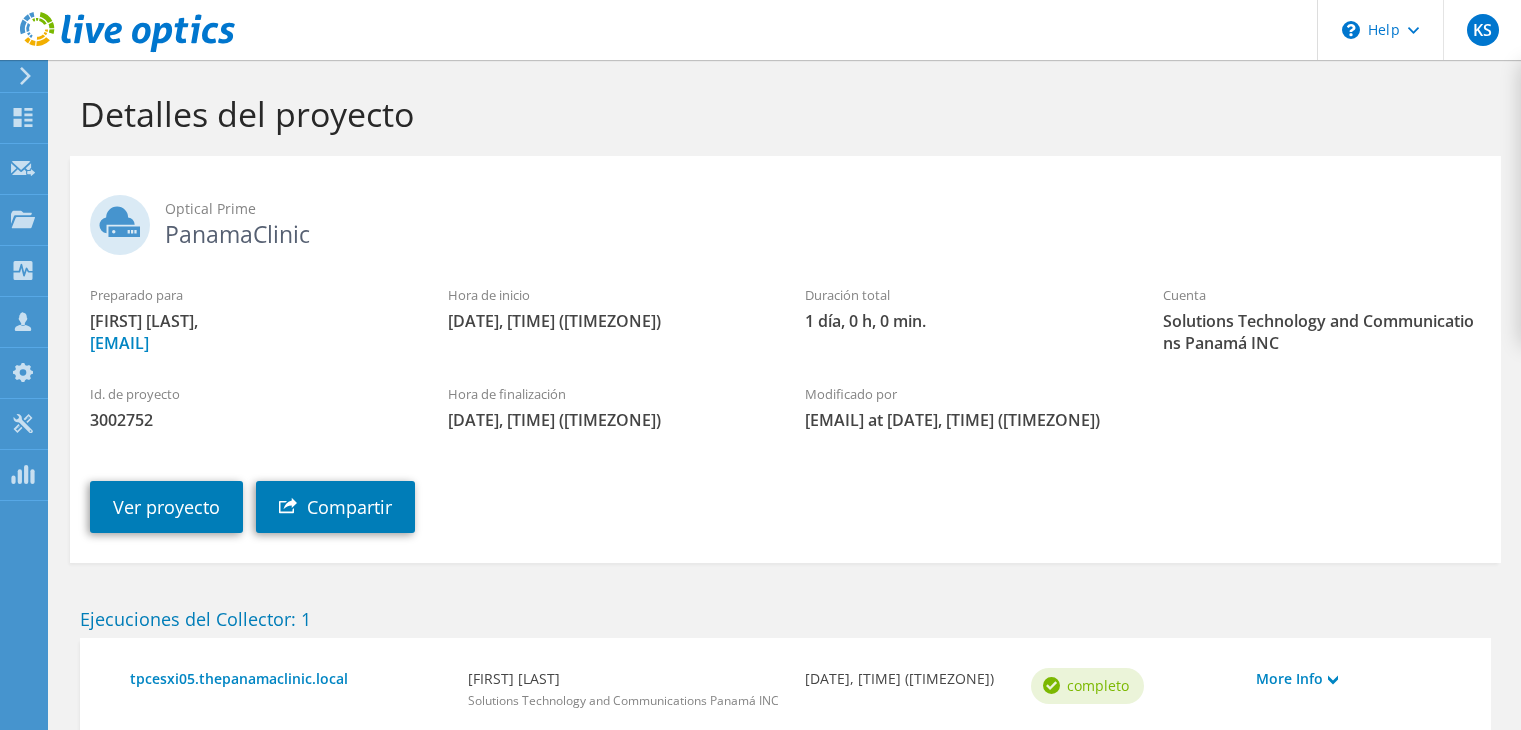 scroll, scrollTop: 0, scrollLeft: 0, axis: both 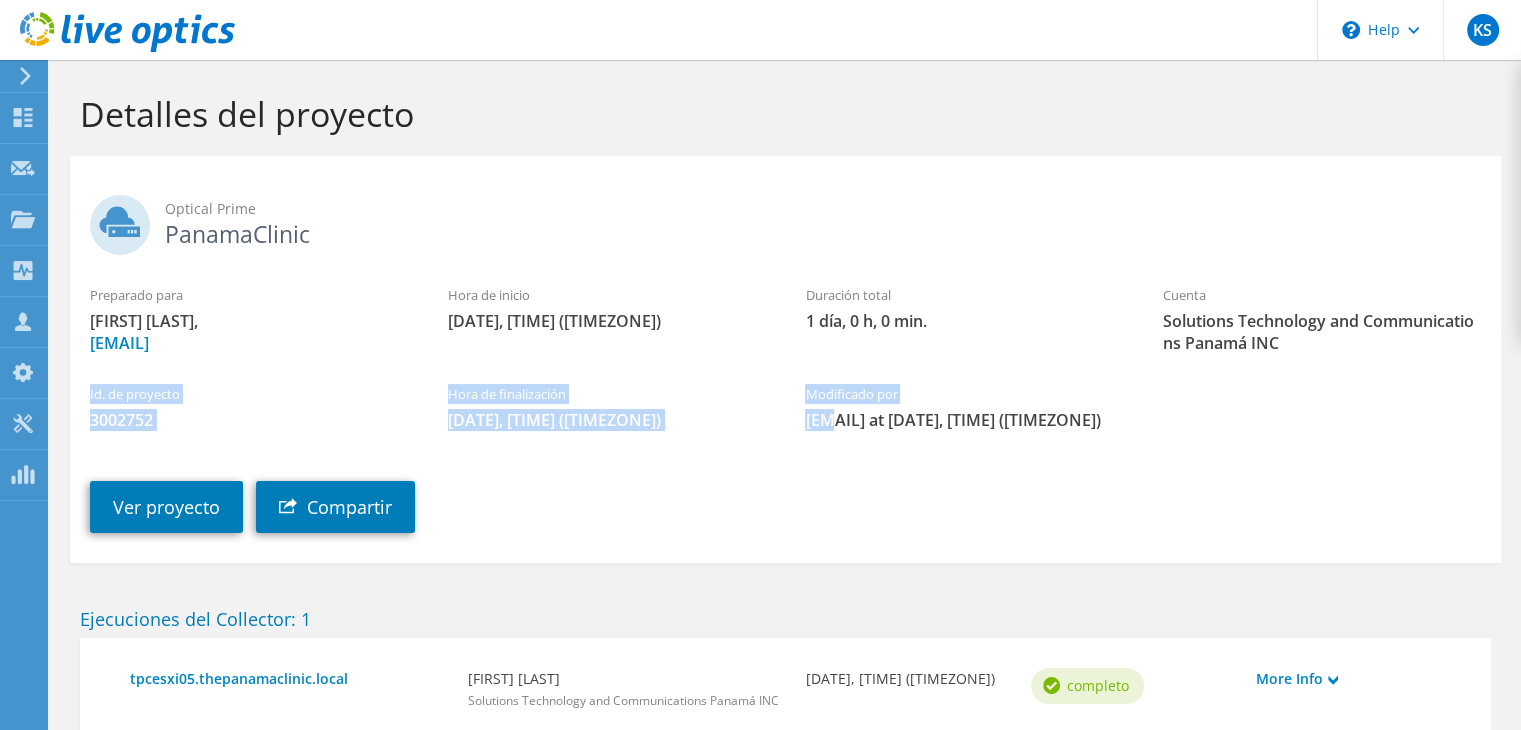 drag, startPoint x: 833, startPoint y: 409, endPoint x: 792, endPoint y: 343, distance: 77.698135 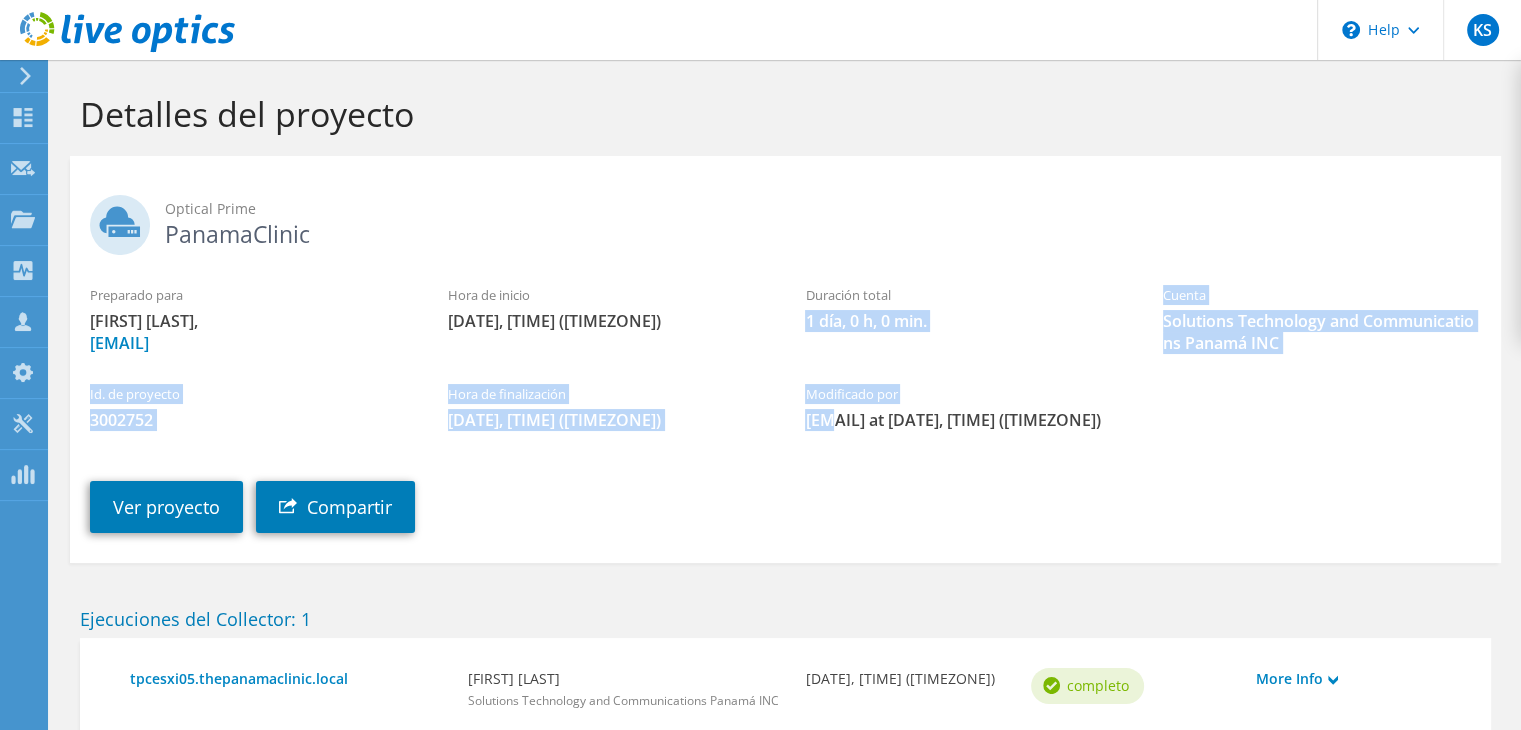 click on "Preparado para
Kevin Sanchez,    ksanchez@stcommunication.net
Hora de inicio
08/04/2025, 23:03 (-05:00)
Duración total
1 día, 0 h, 0 min.
Cuenta
Solutions Technology and Communications Panamá INC" at bounding box center [785, 319] 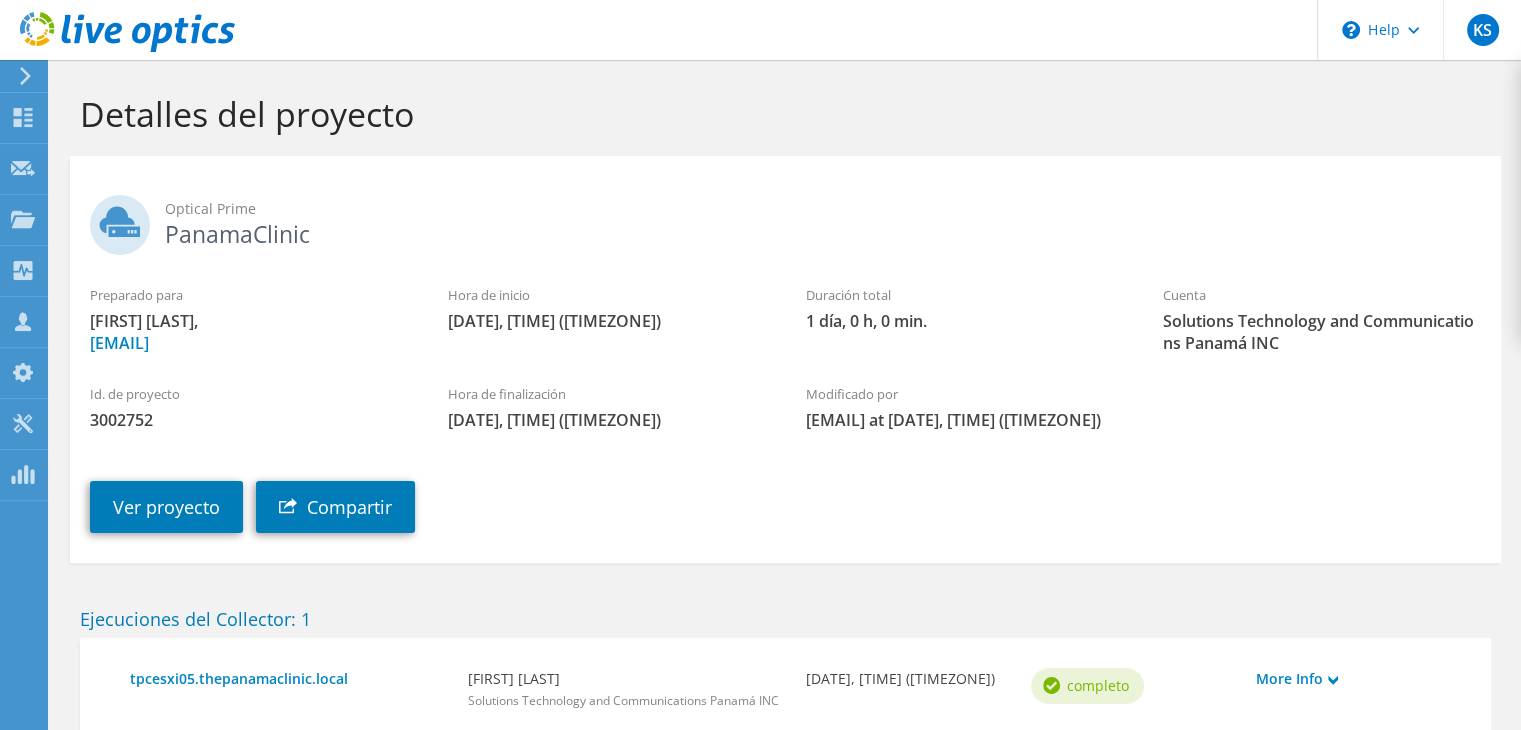 click on "[DATE], [TIME]" at bounding box center [607, 321] 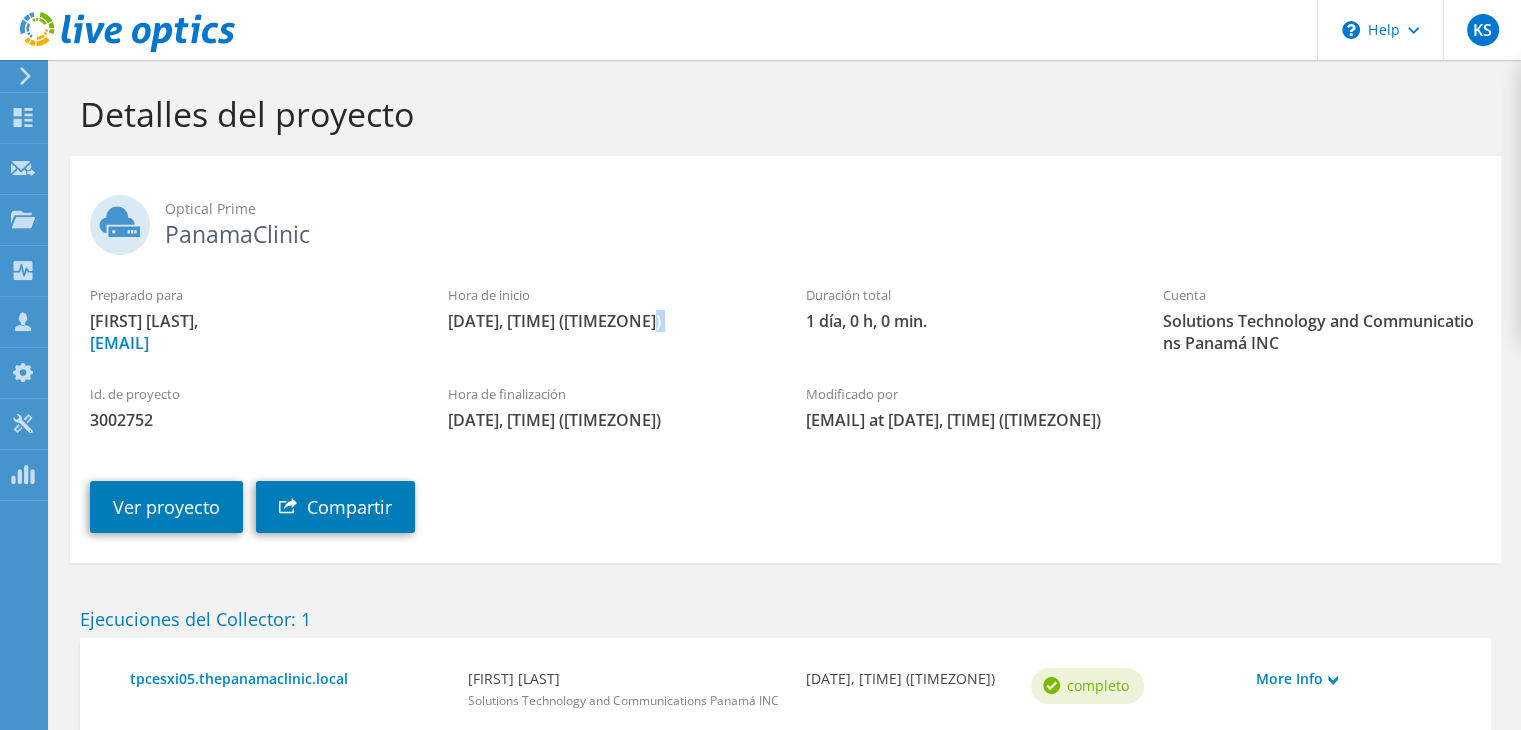 click on "[DATE], [TIME]" at bounding box center [607, 321] 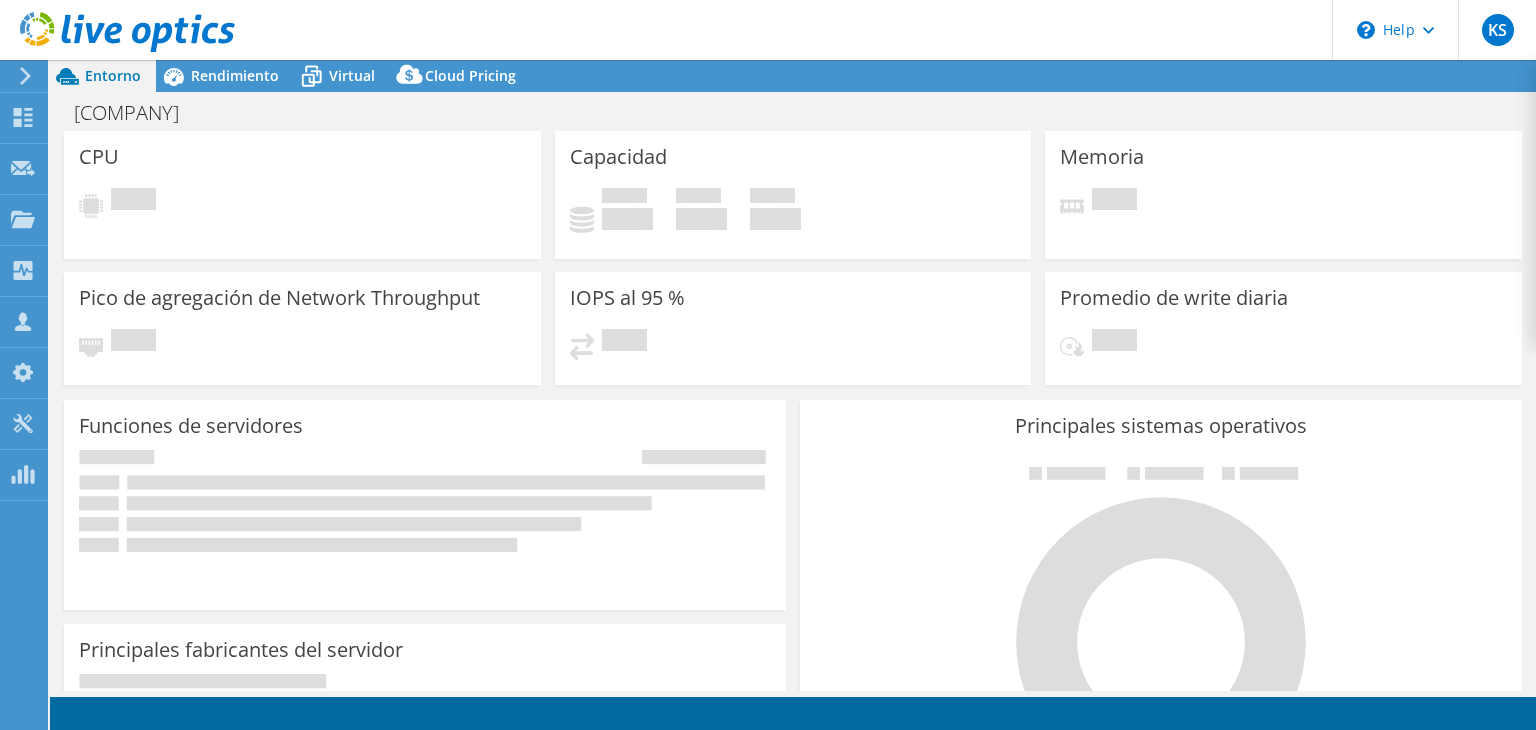 scroll, scrollTop: 0, scrollLeft: 0, axis: both 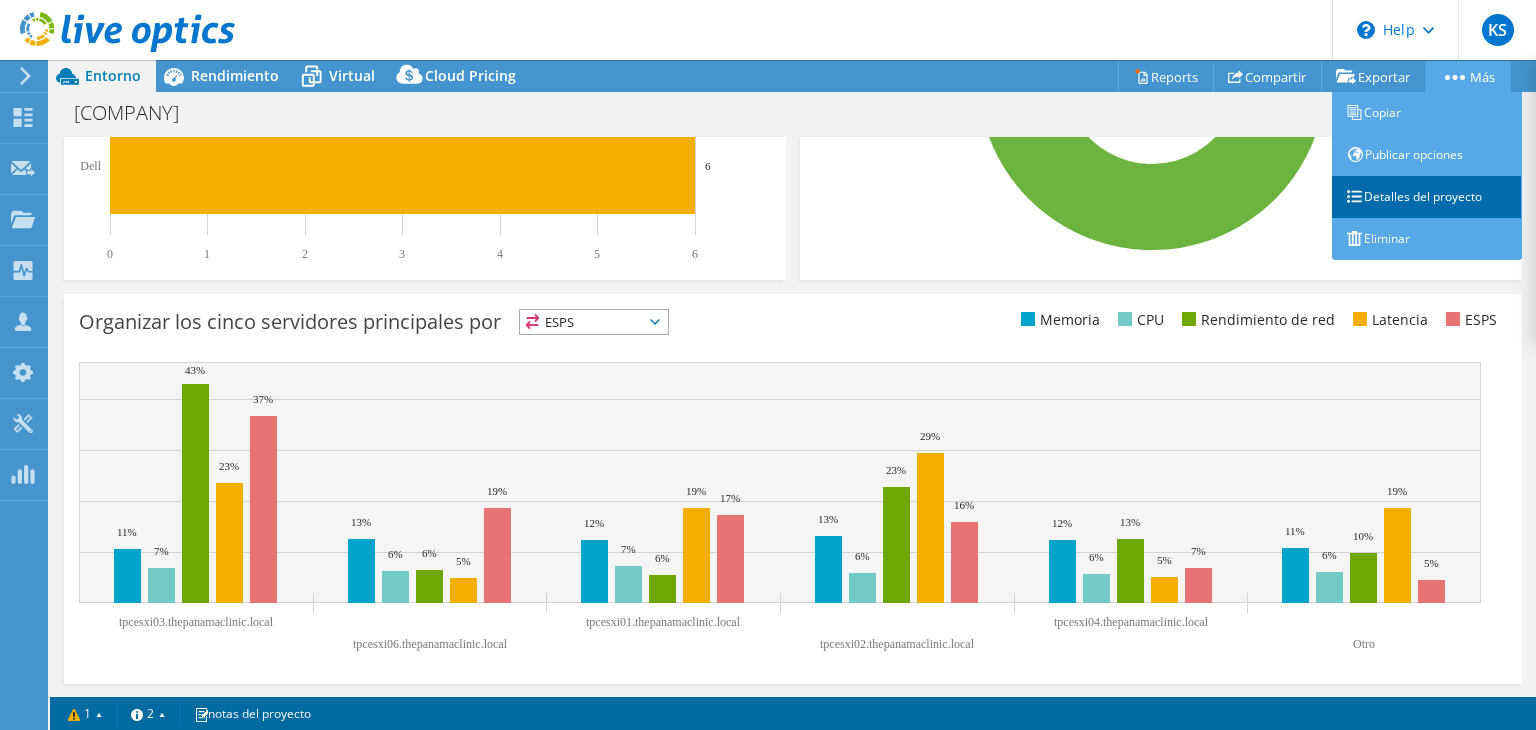 click on "Detalles del proyecto" at bounding box center [1427, 197] 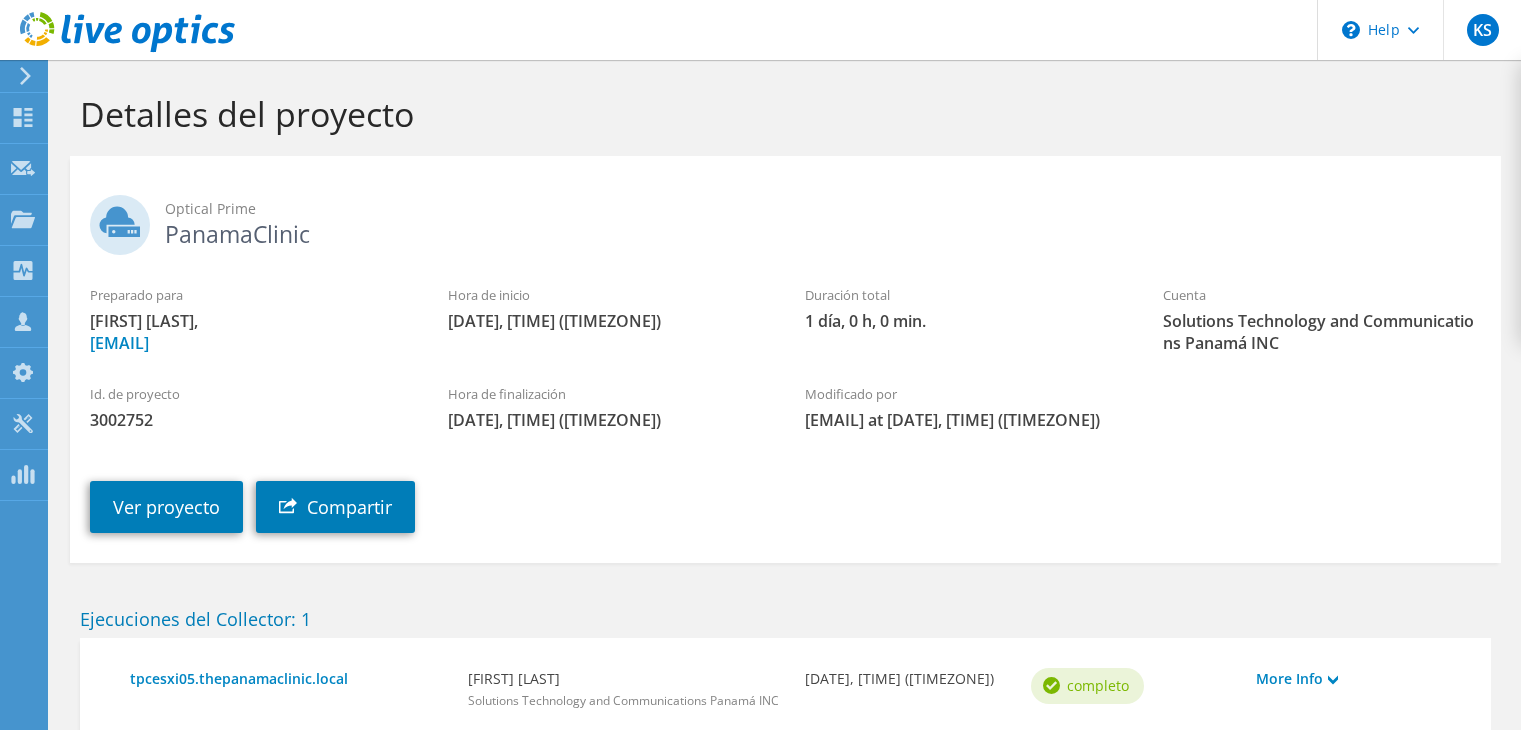 scroll, scrollTop: 0, scrollLeft: 0, axis: both 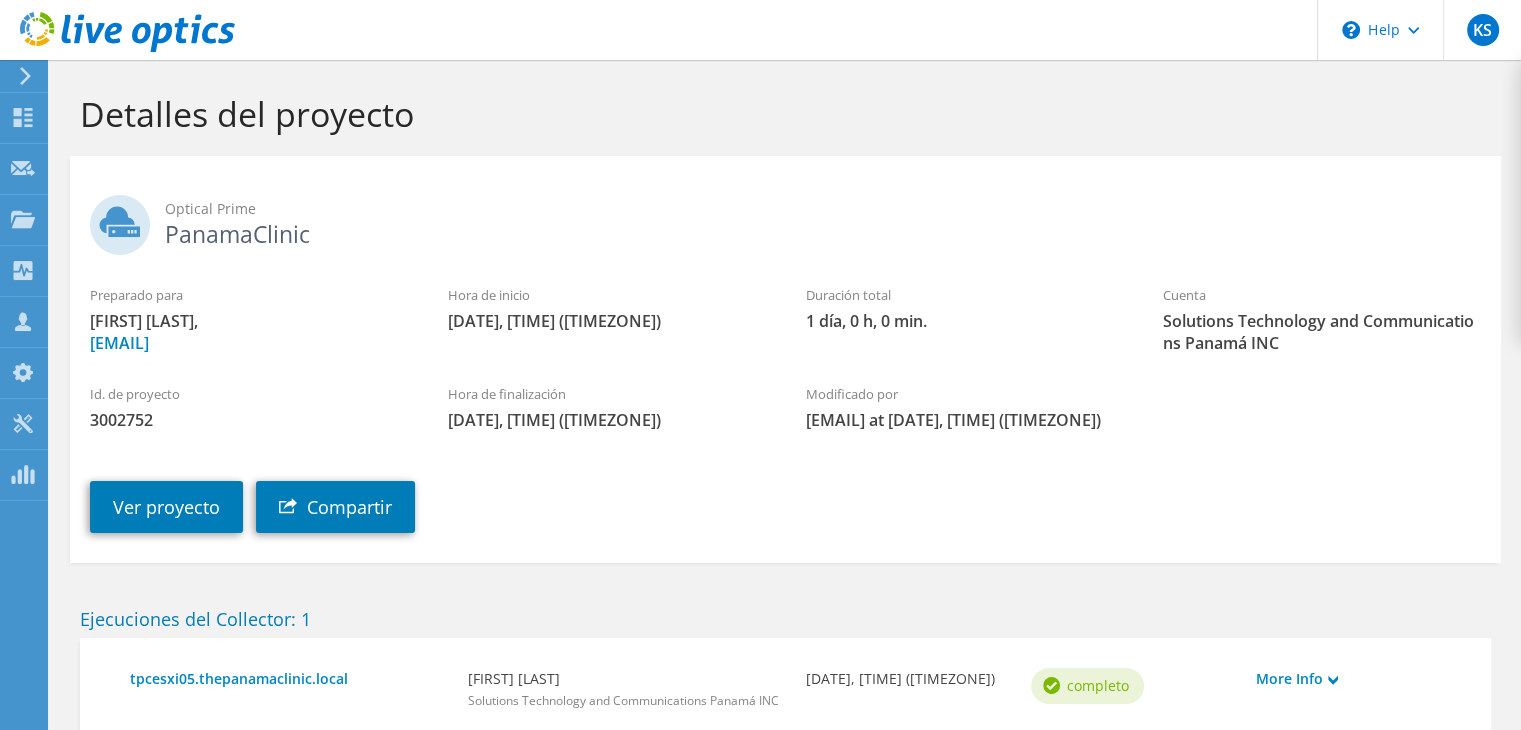 click at bounding box center [117, 33] 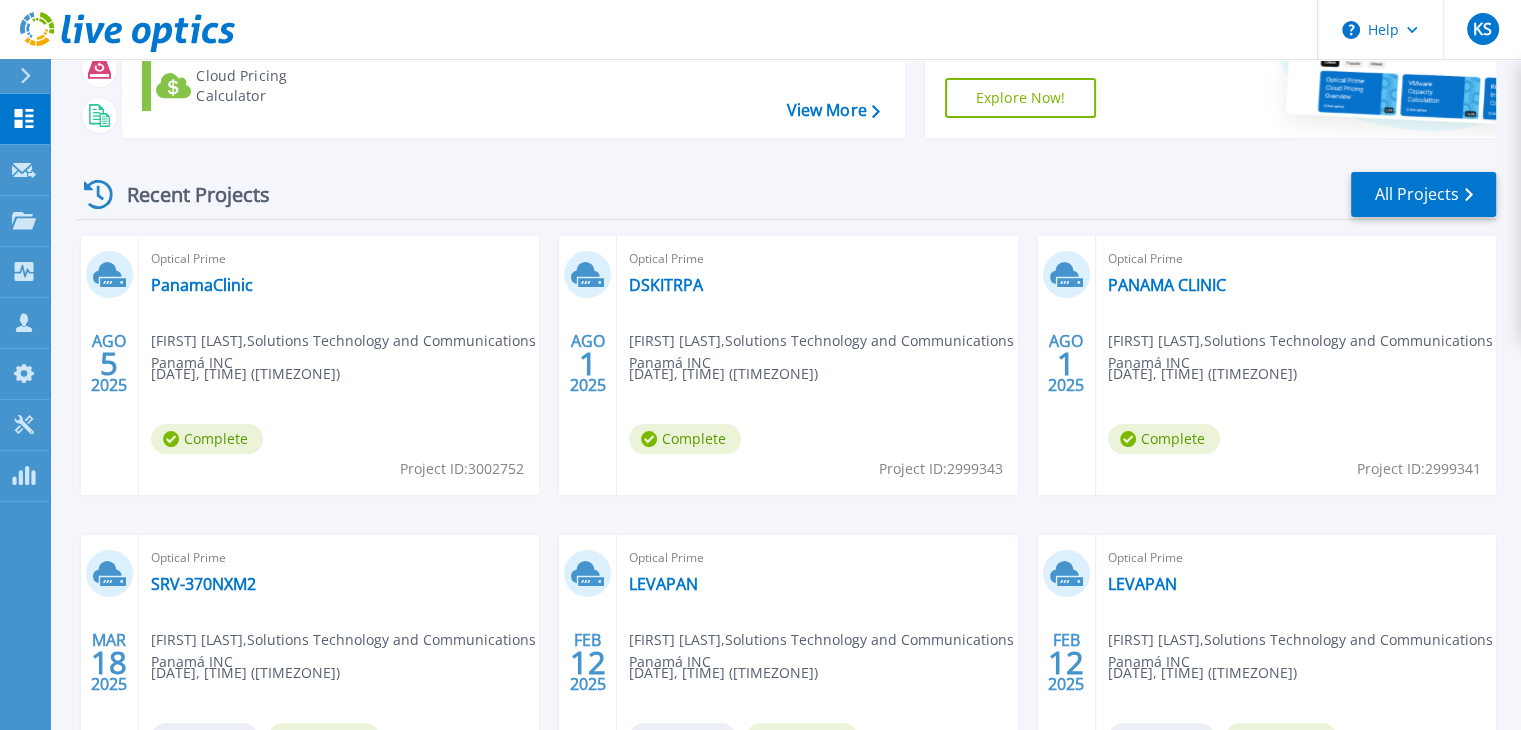 scroll, scrollTop: 197, scrollLeft: 0, axis: vertical 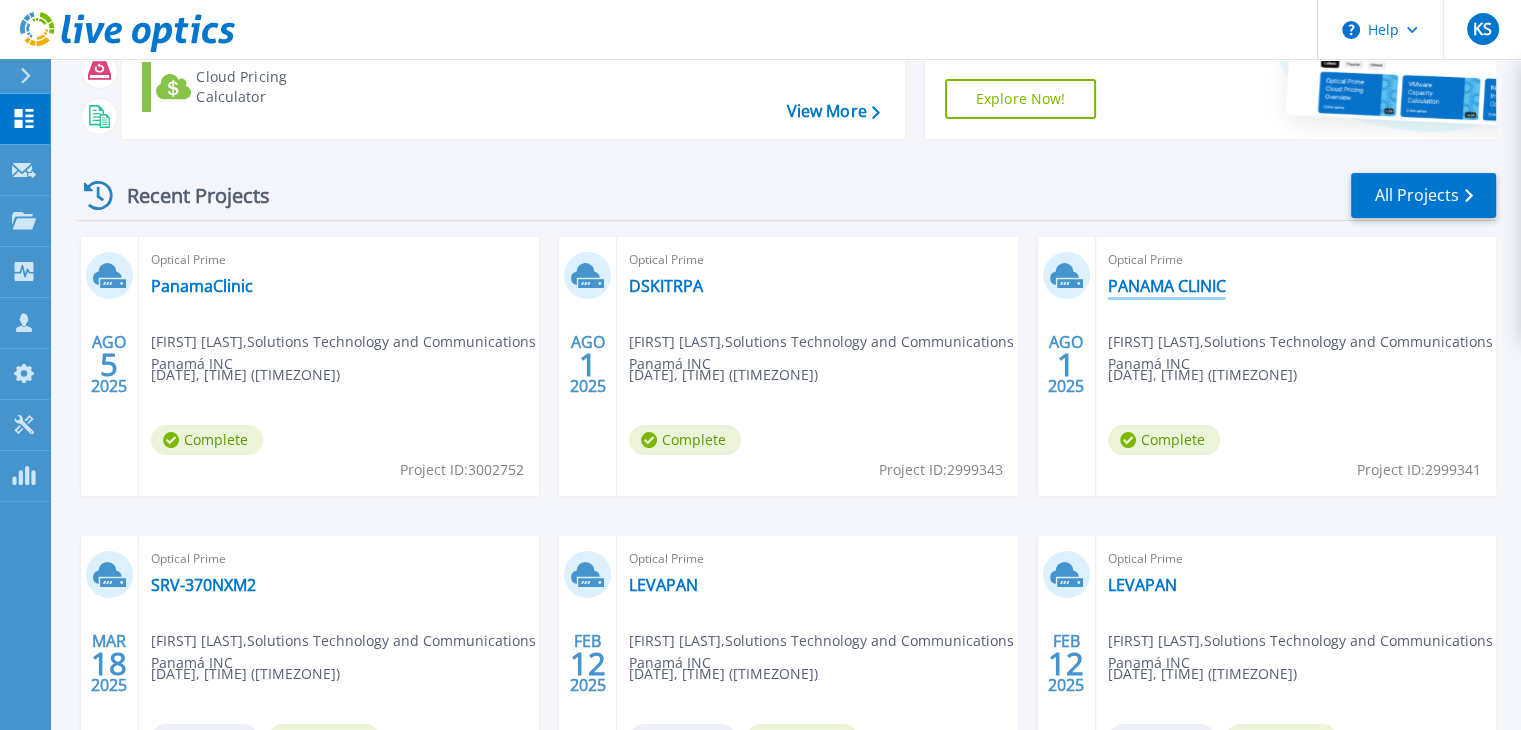 click on "PANAMA CLINIC" at bounding box center [1167, 286] 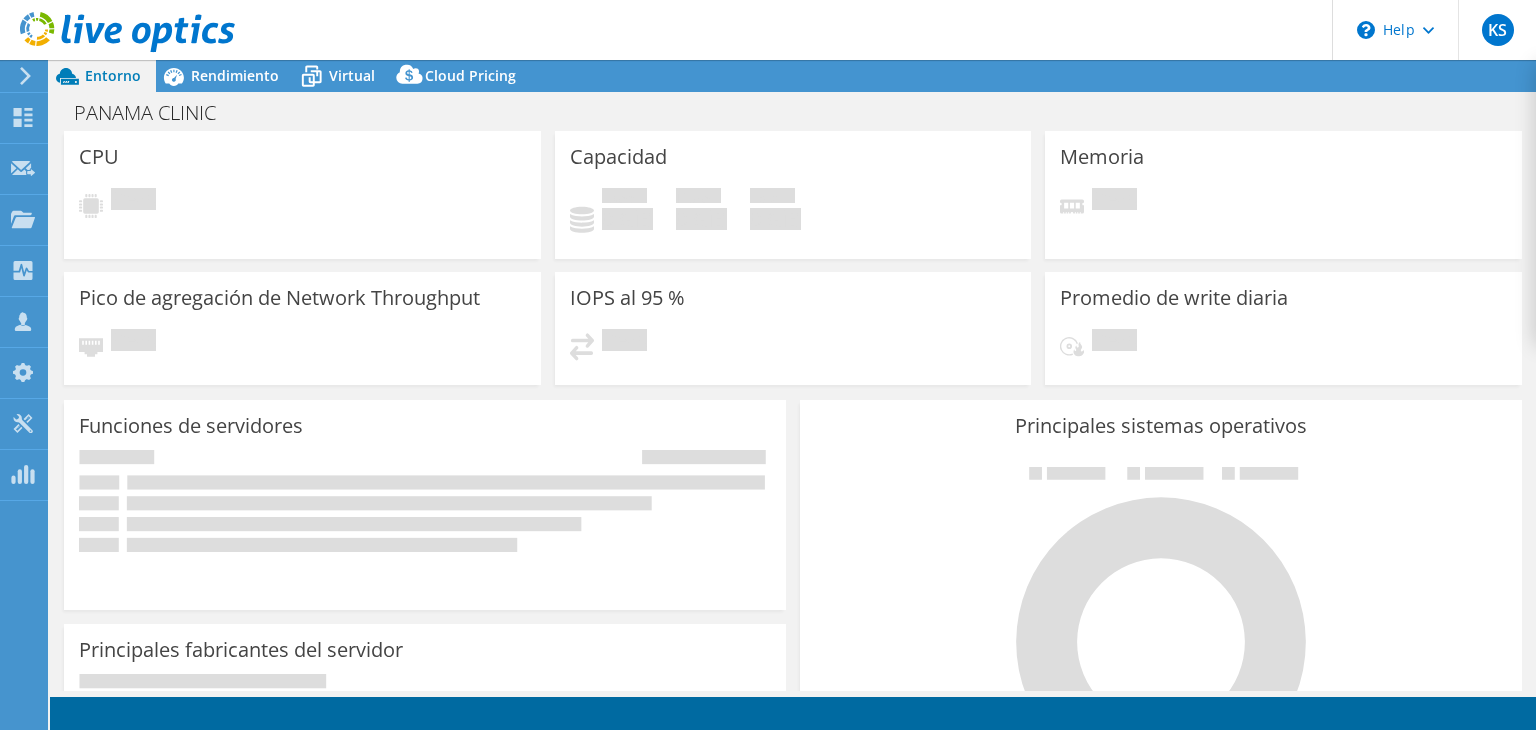 scroll, scrollTop: 0, scrollLeft: 0, axis: both 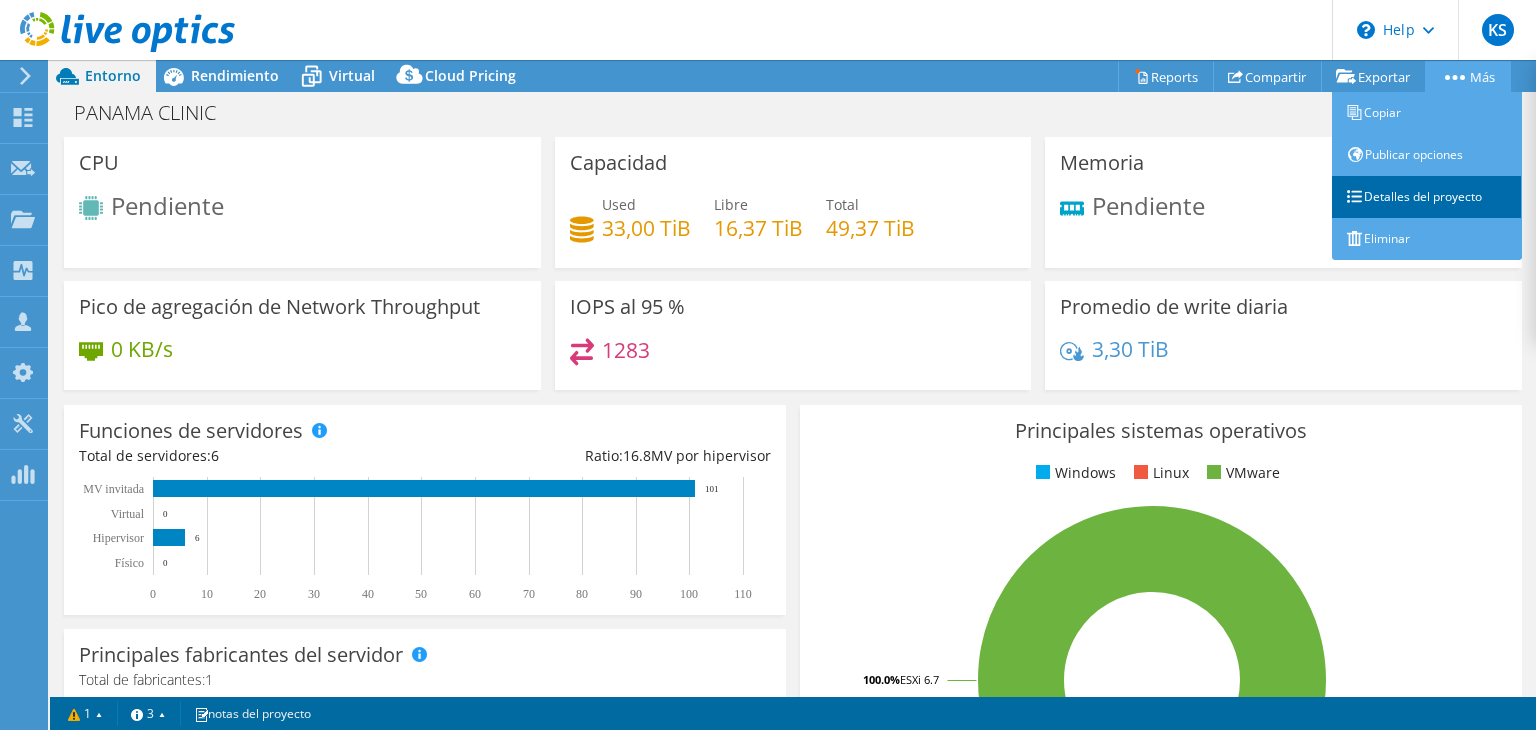 click on "Detalles del proyecto" at bounding box center (1427, 197) 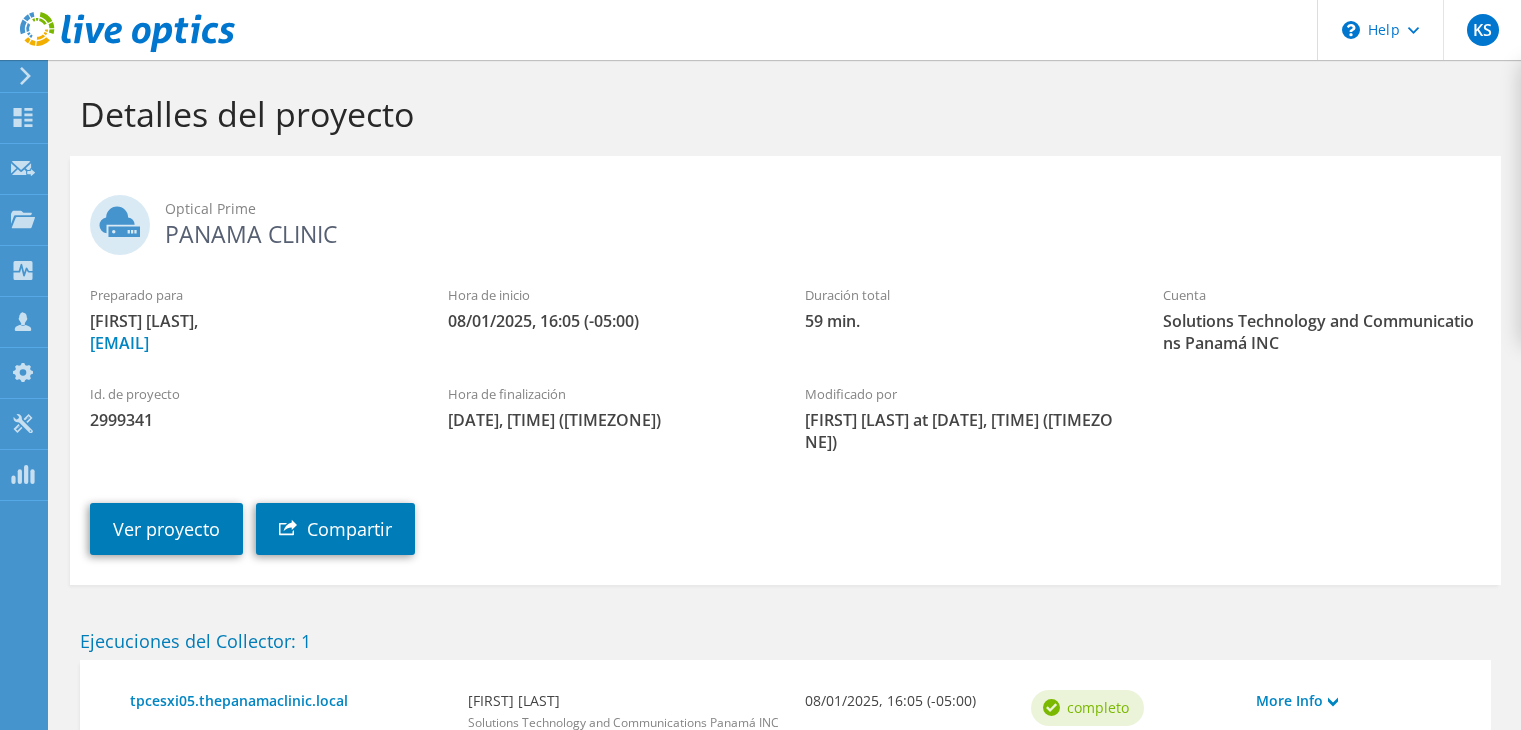 scroll, scrollTop: 0, scrollLeft: 0, axis: both 